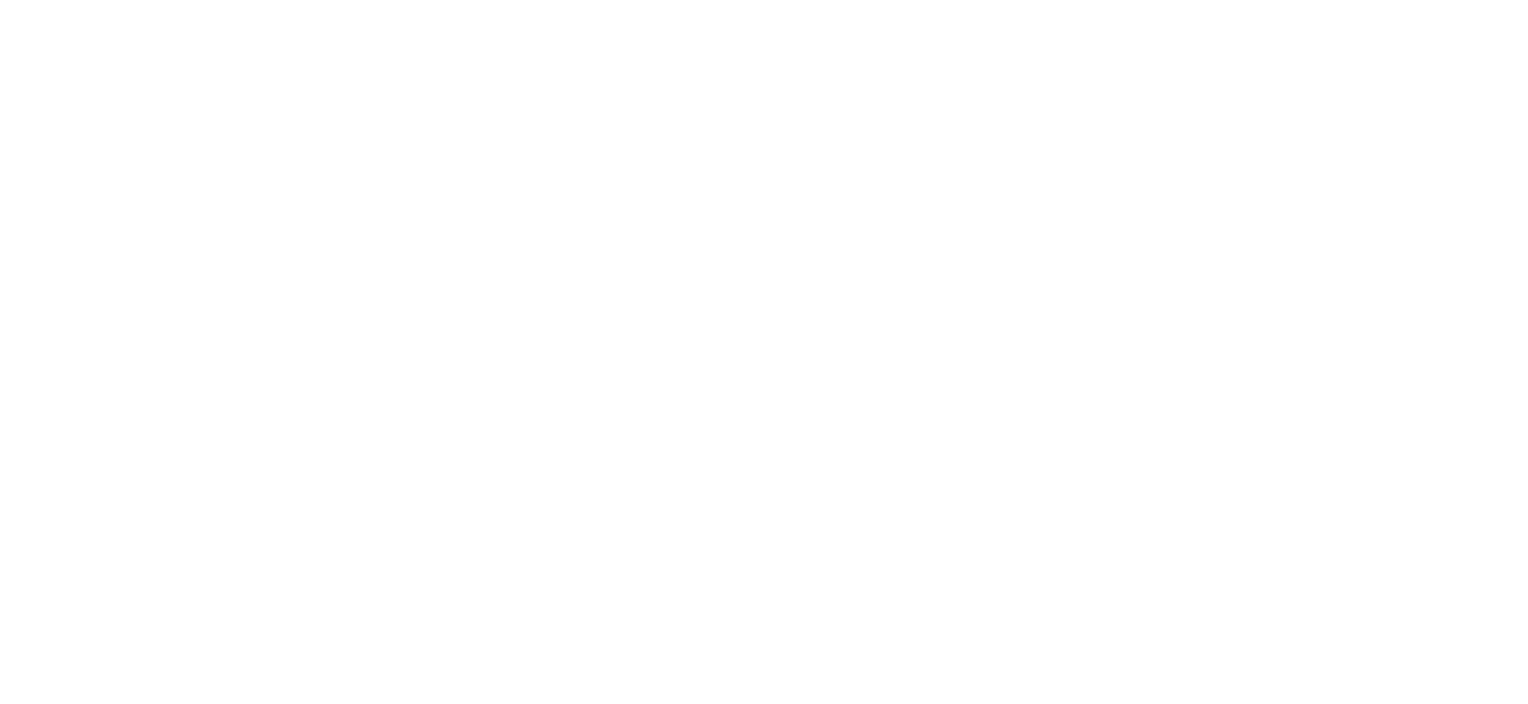 scroll, scrollTop: 0, scrollLeft: 0, axis: both 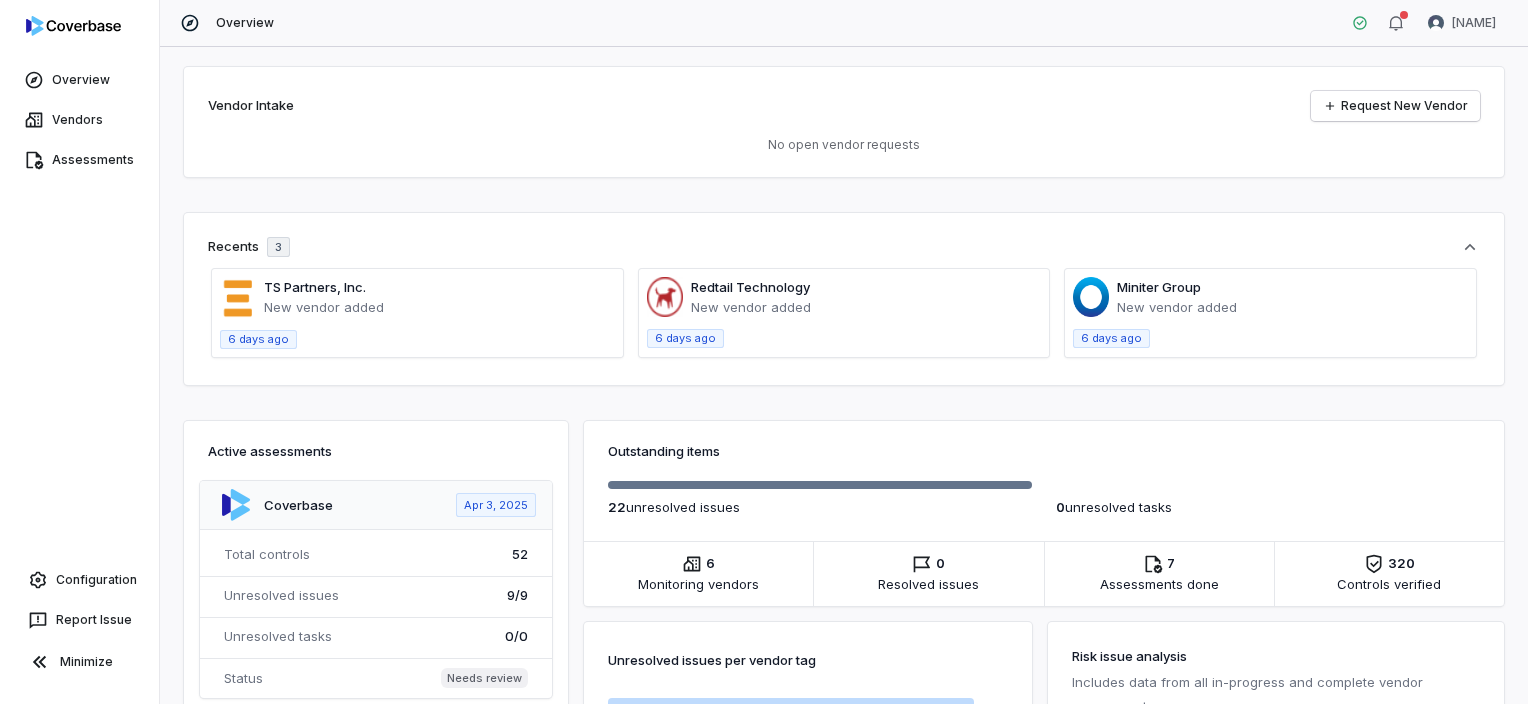 click at bounding box center [844, 313] 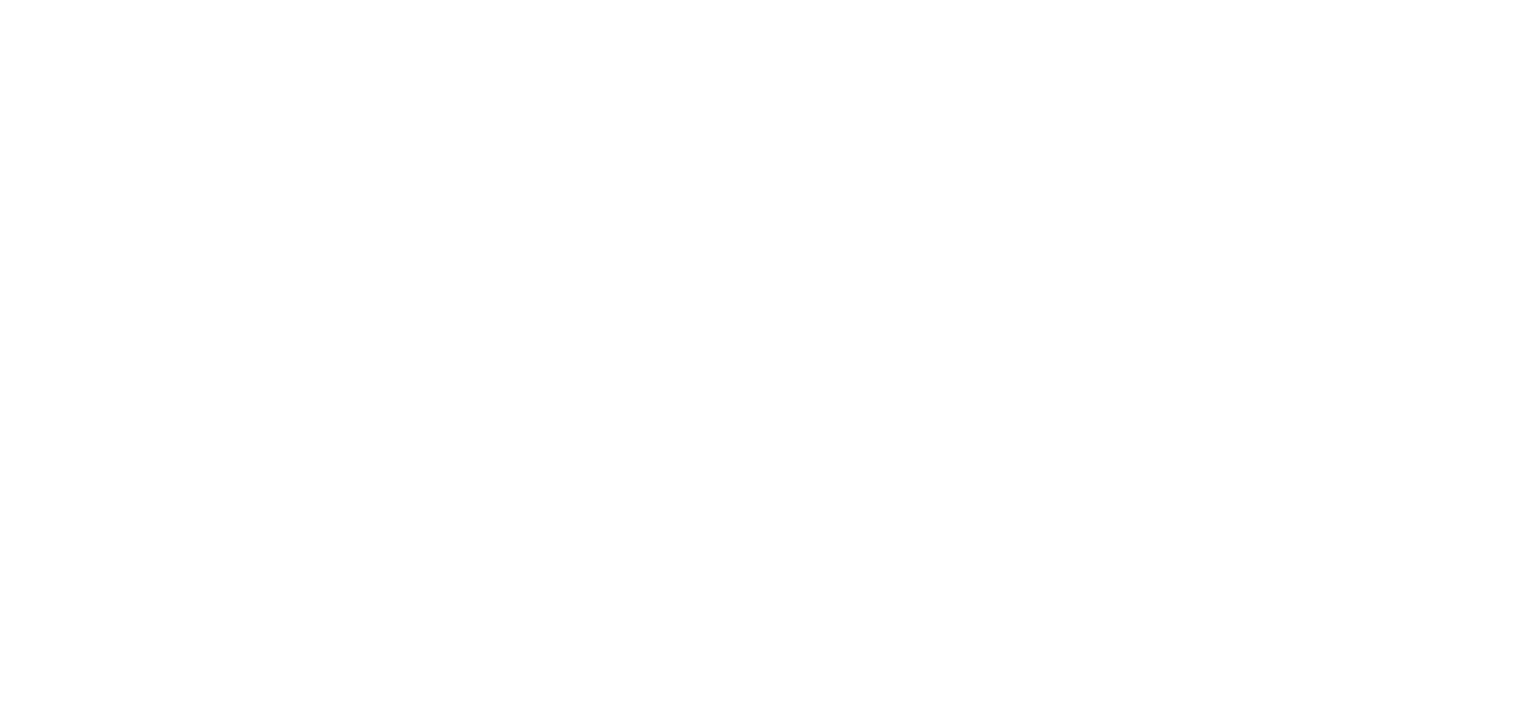 scroll, scrollTop: 0, scrollLeft: 0, axis: both 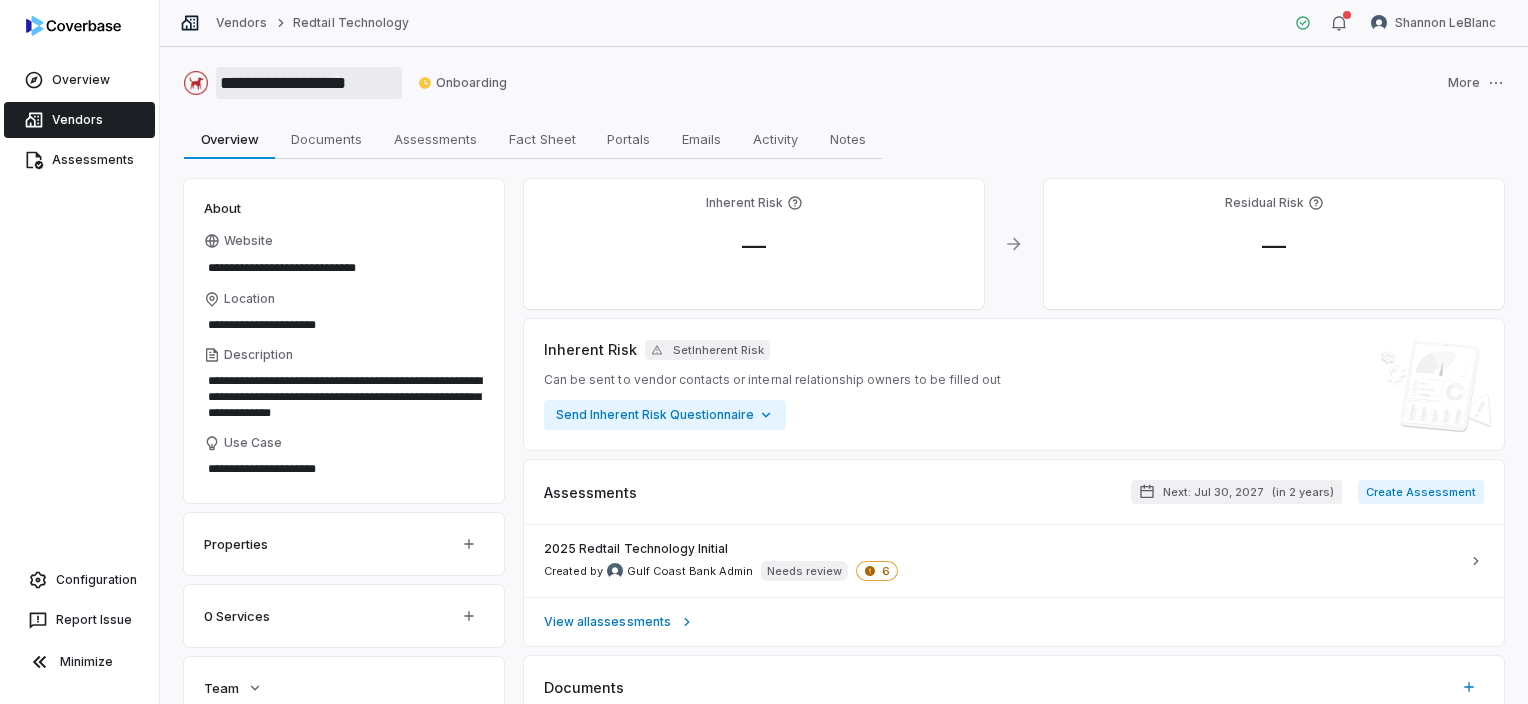 click on "**********" at bounding box center [309, 83] 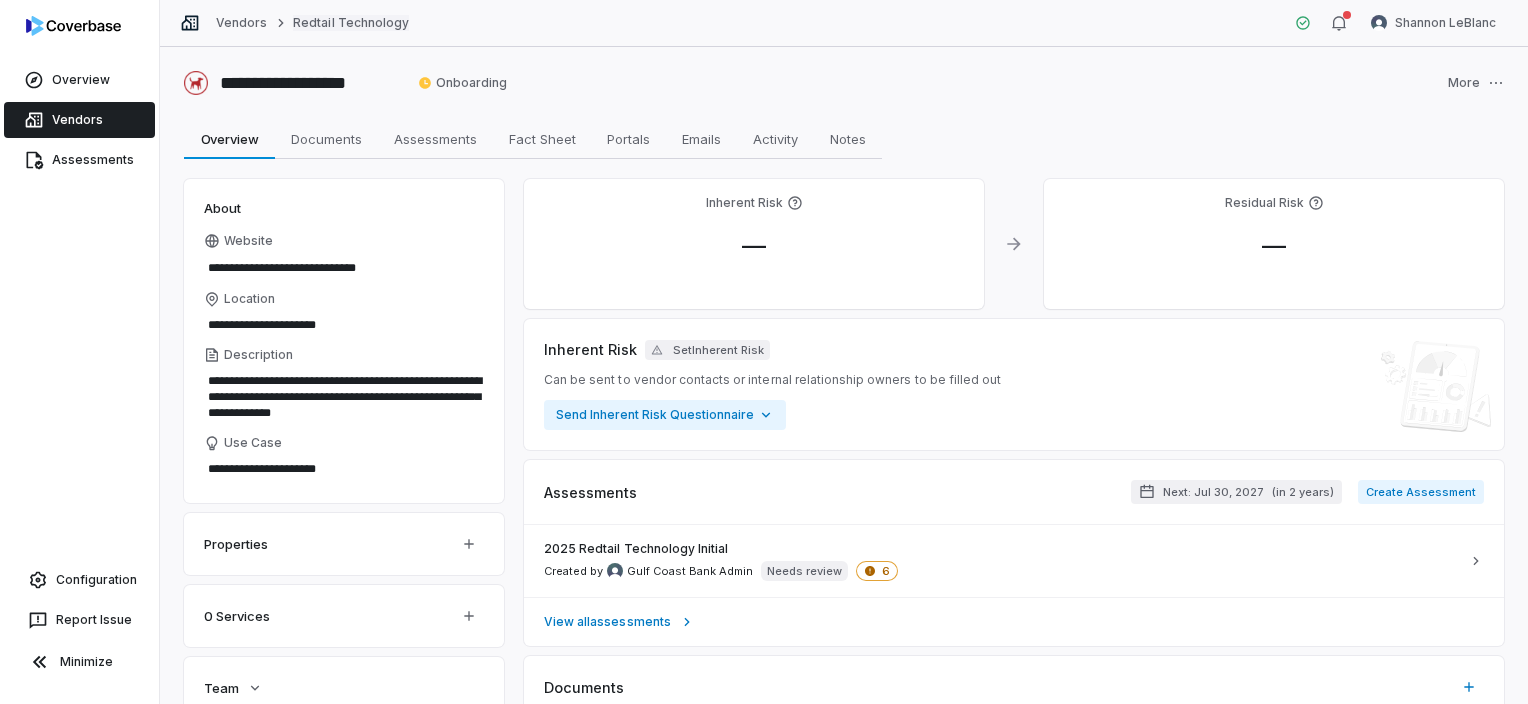 click on "Redtail Technology" at bounding box center (351, 23) 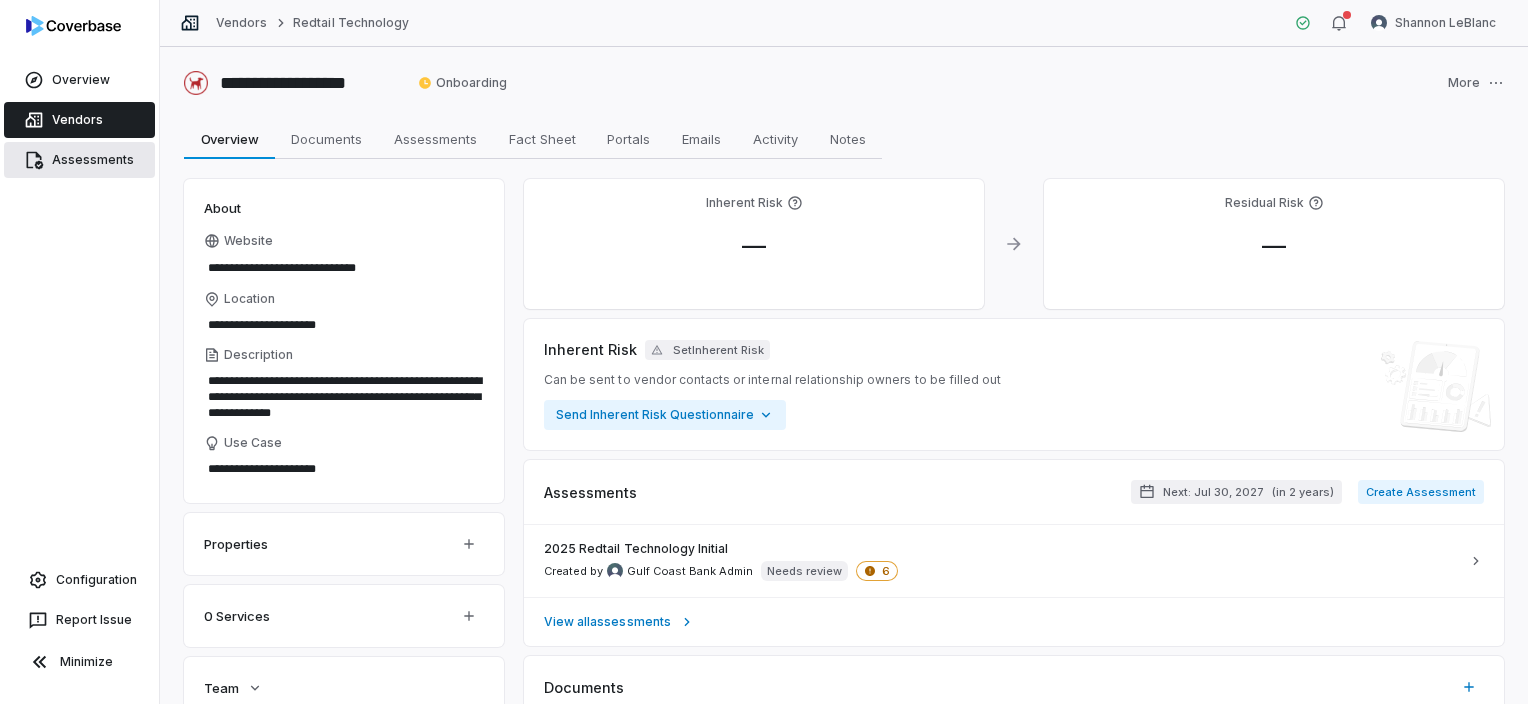 click on "Assessments" at bounding box center (79, 160) 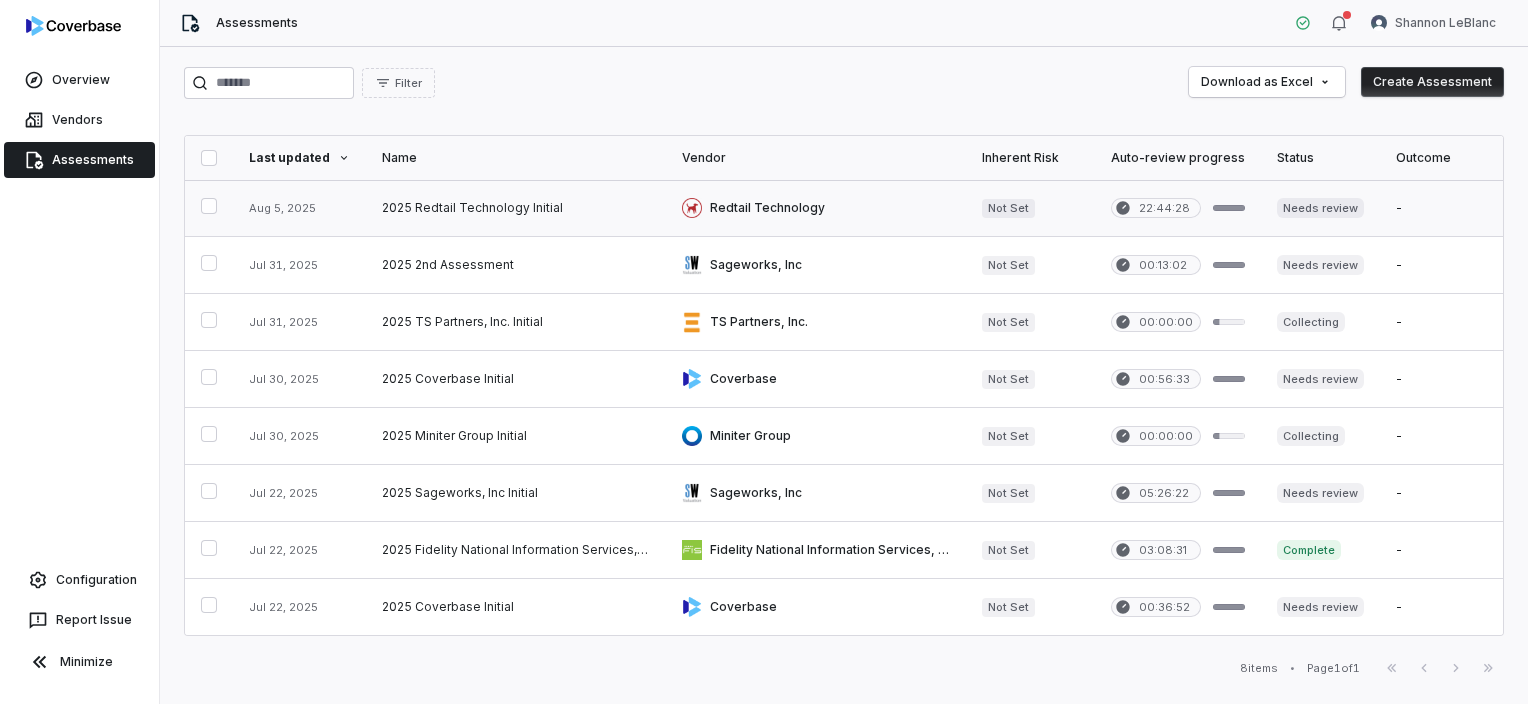 click at bounding box center [516, 208] 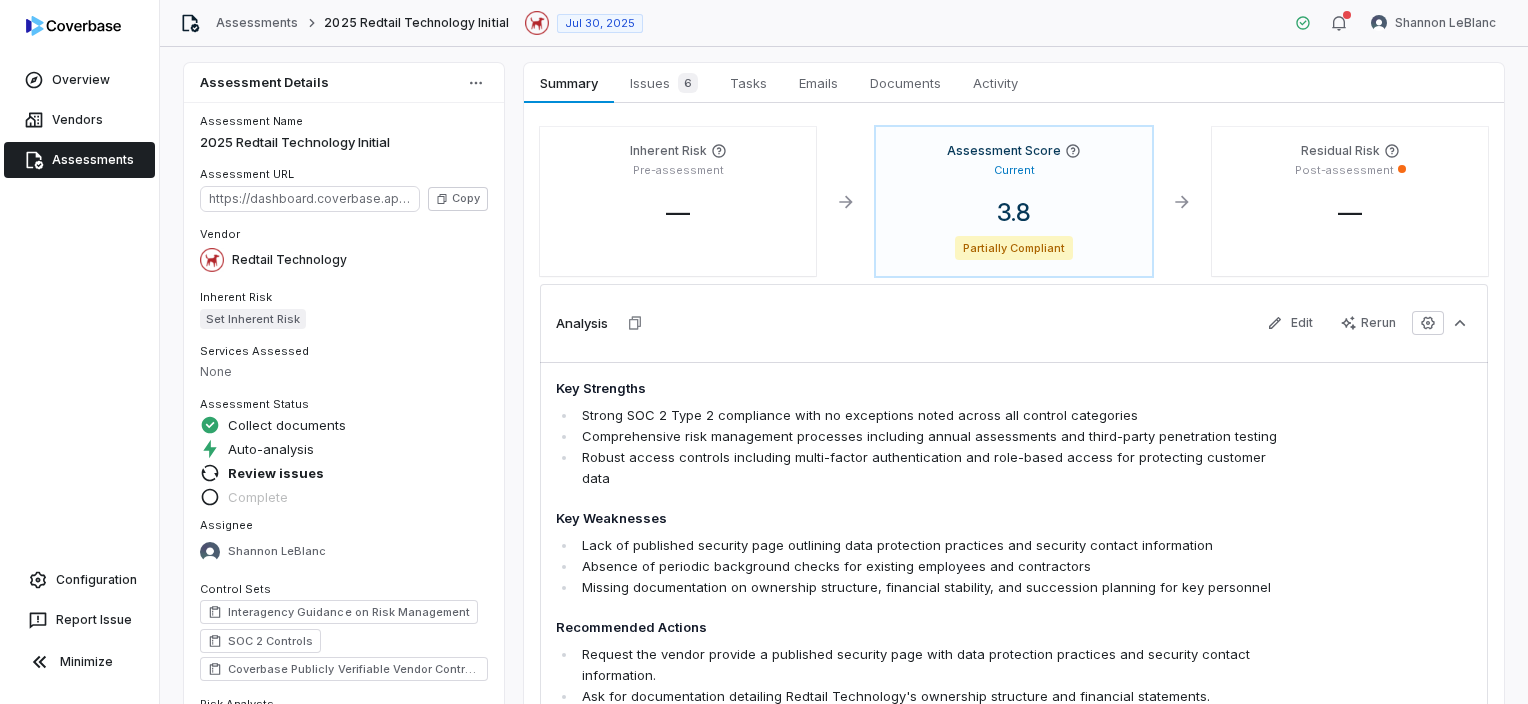 scroll, scrollTop: 0, scrollLeft: 0, axis: both 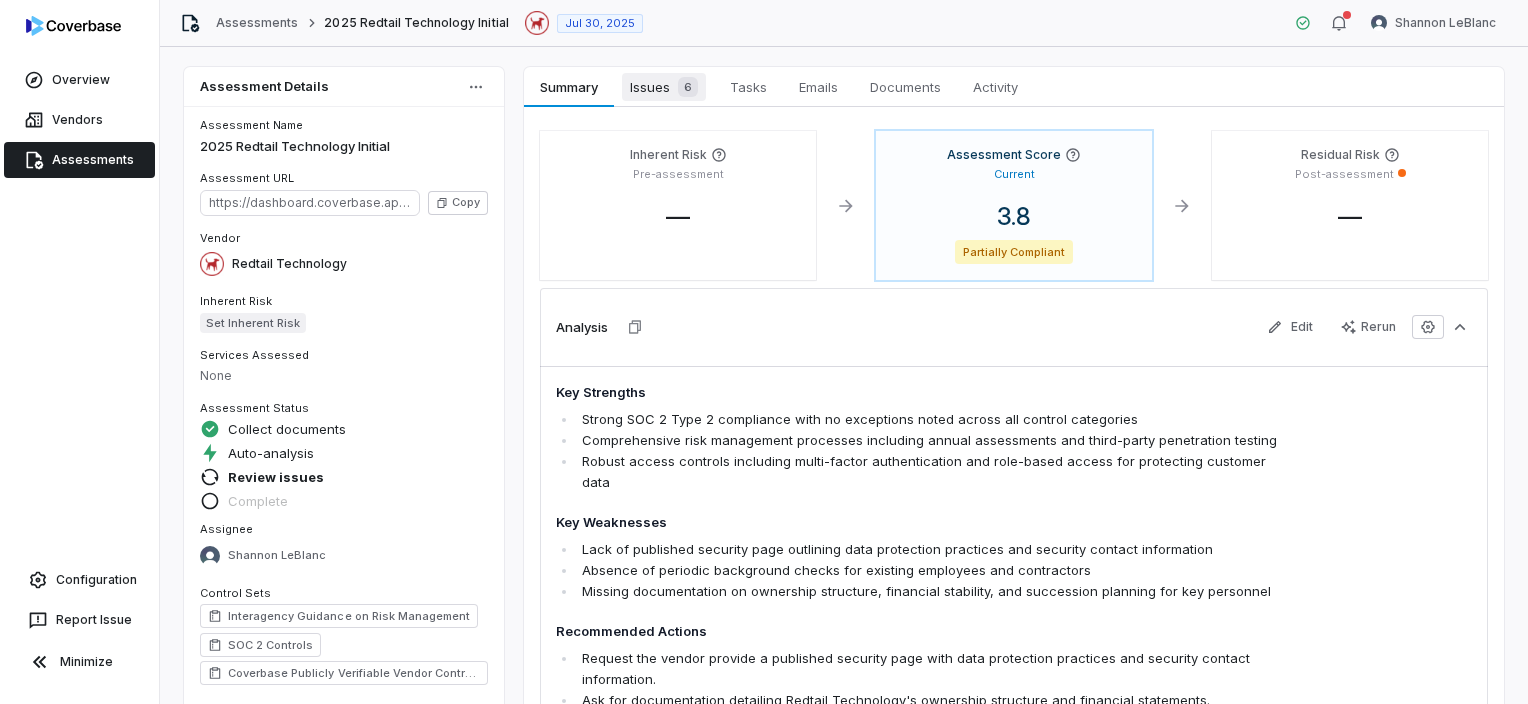 click on "Issues 6" at bounding box center [664, 87] 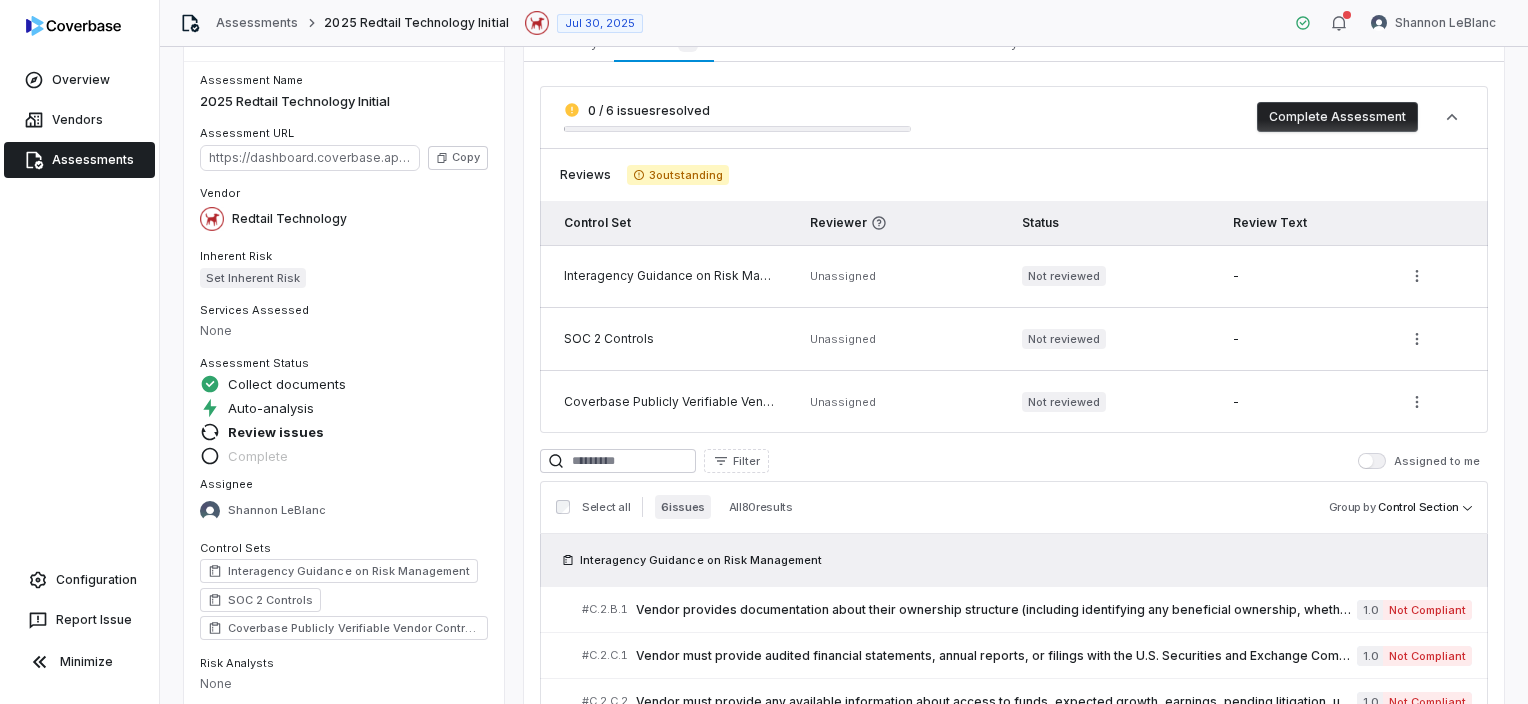 scroll, scrollTop: 0, scrollLeft: 0, axis: both 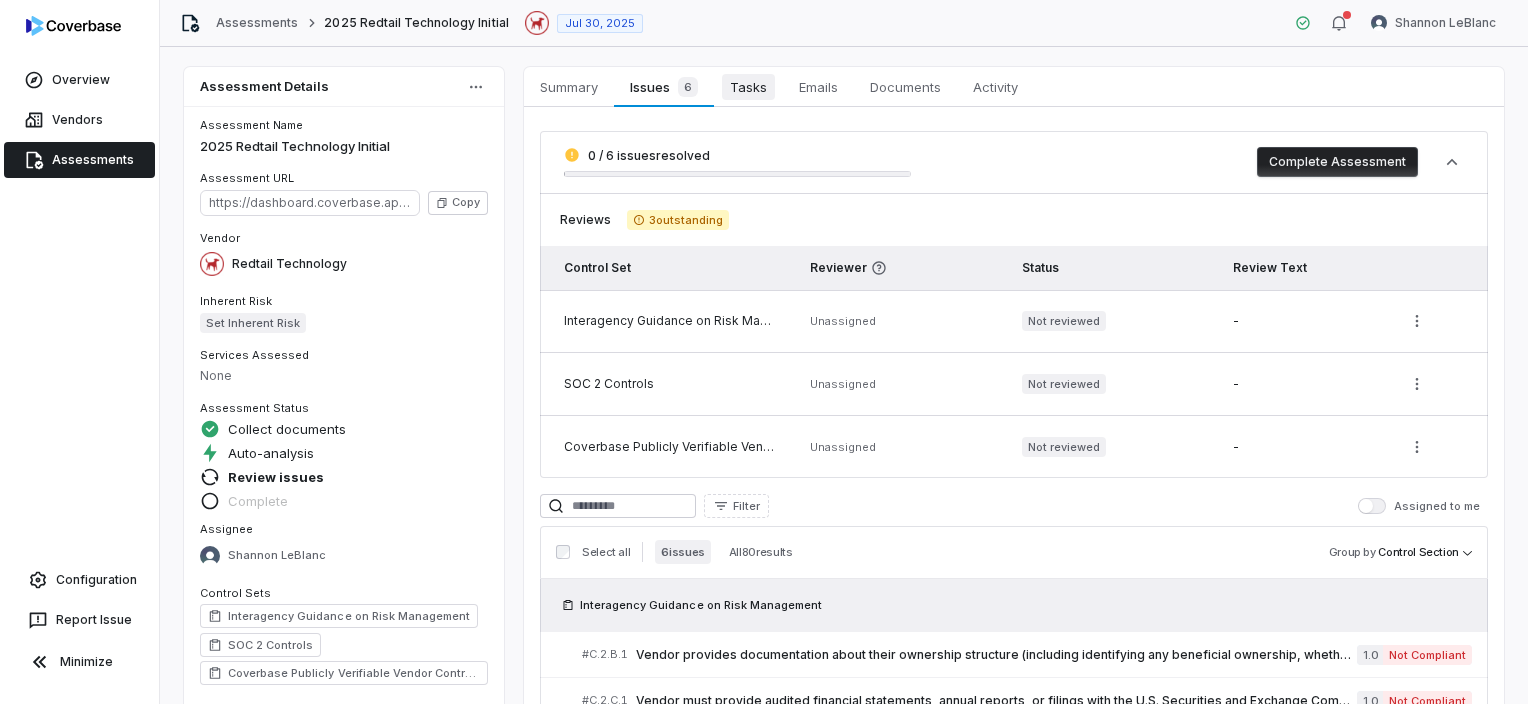 click on "Tasks" at bounding box center (748, 87) 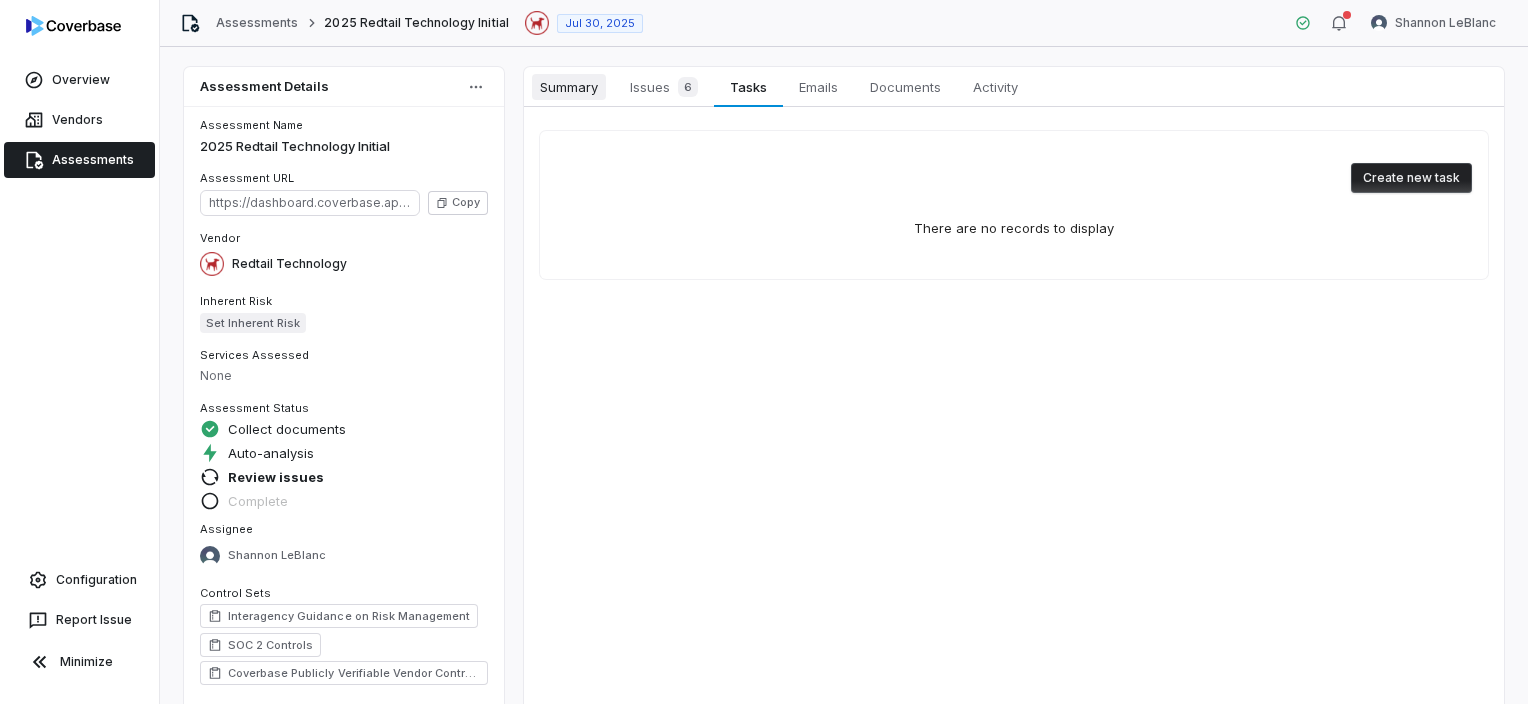click on "Summary" at bounding box center (569, 87) 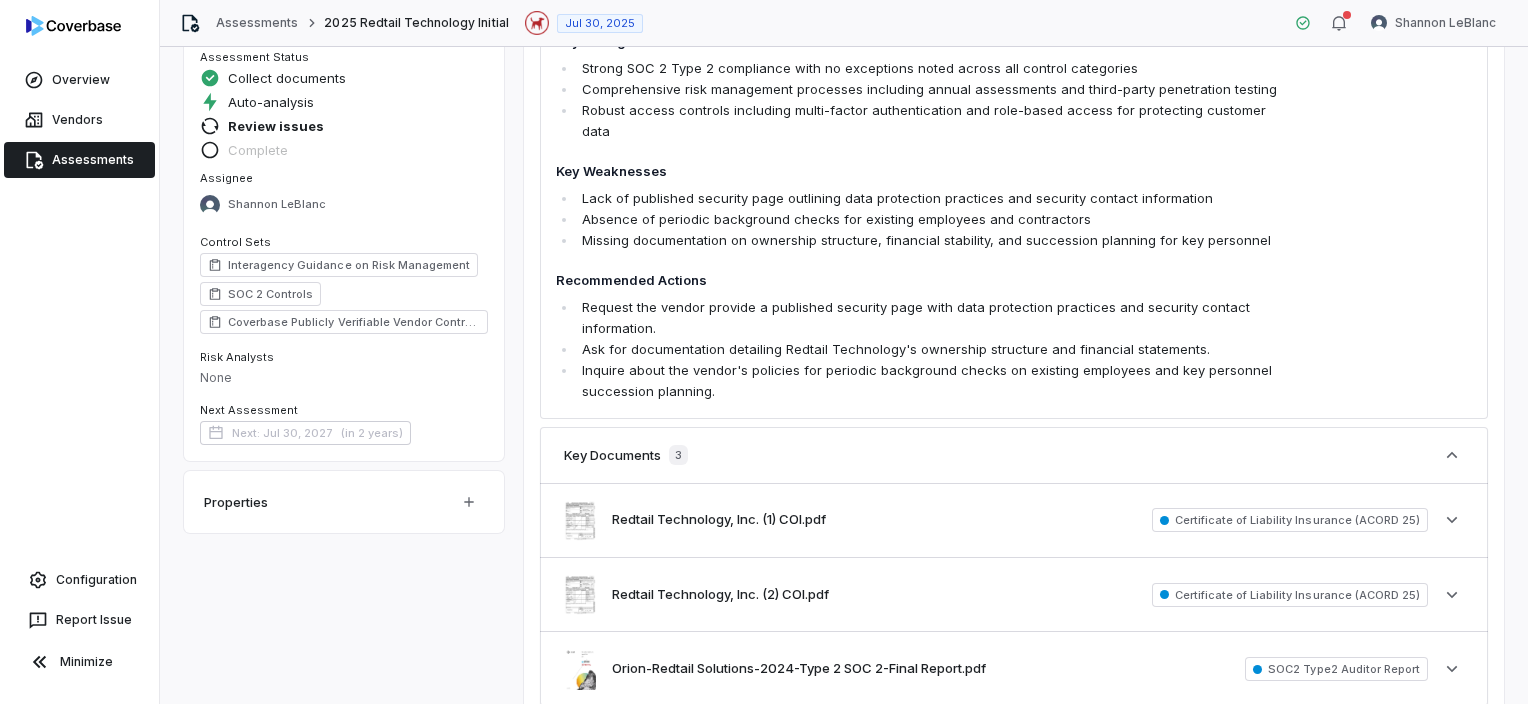 scroll, scrollTop: 0, scrollLeft: 0, axis: both 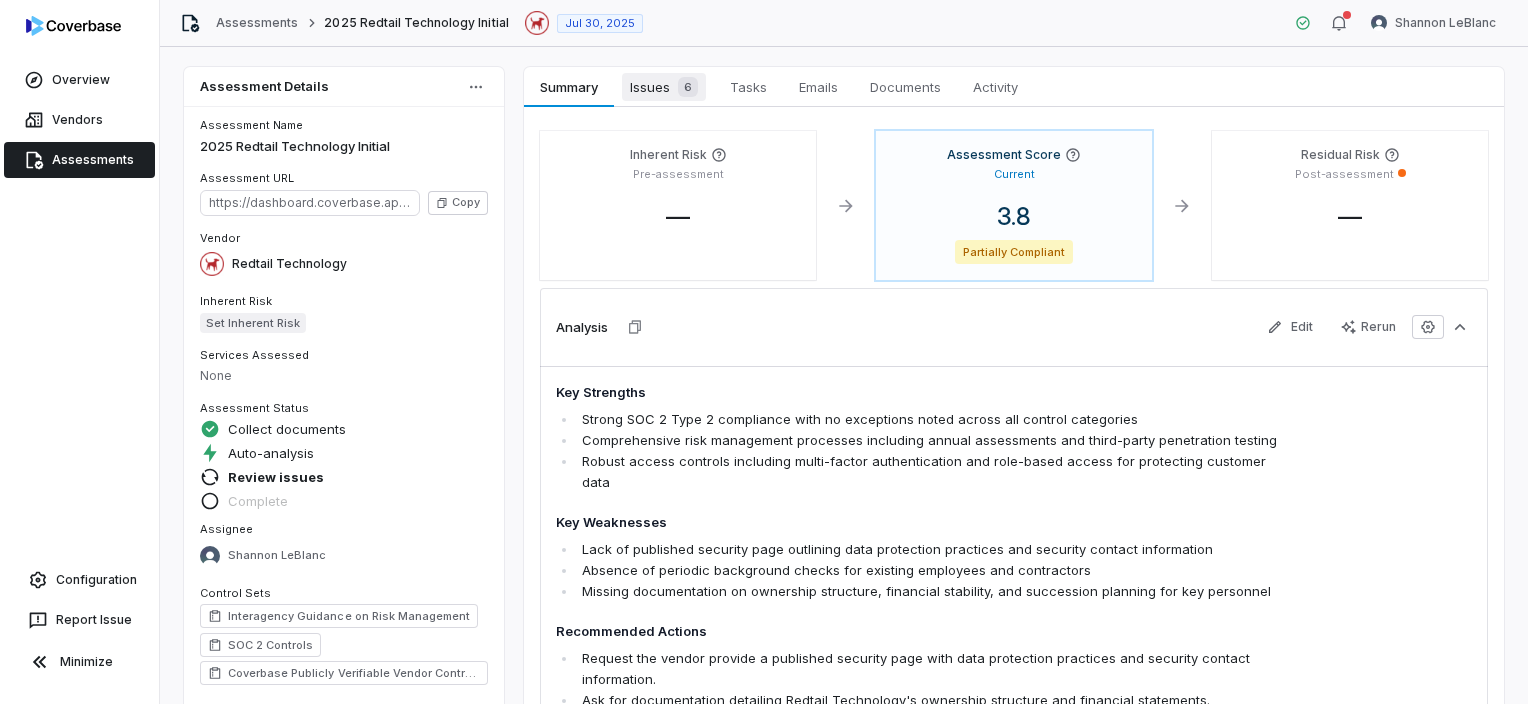 click on "Issues 6" at bounding box center (664, 87) 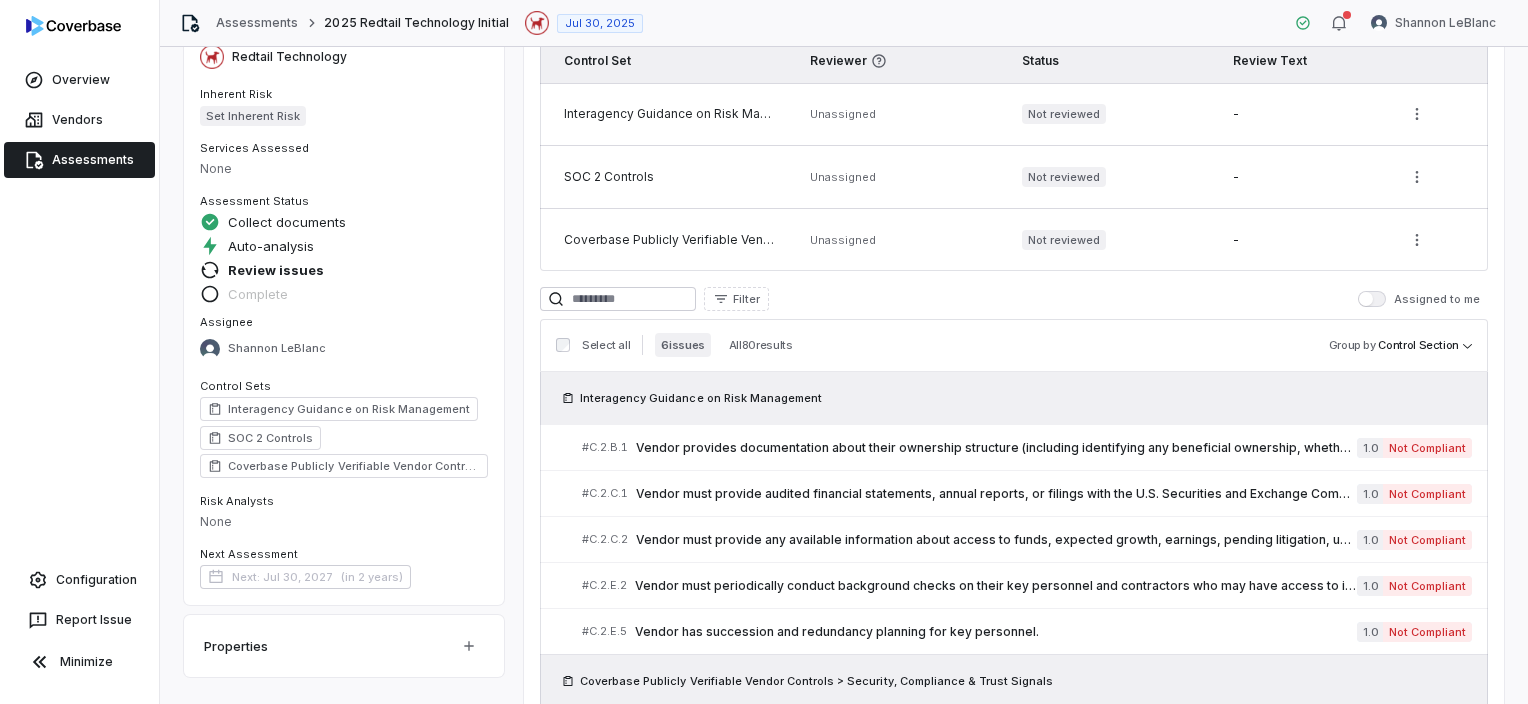scroll, scrollTop: 297, scrollLeft: 0, axis: vertical 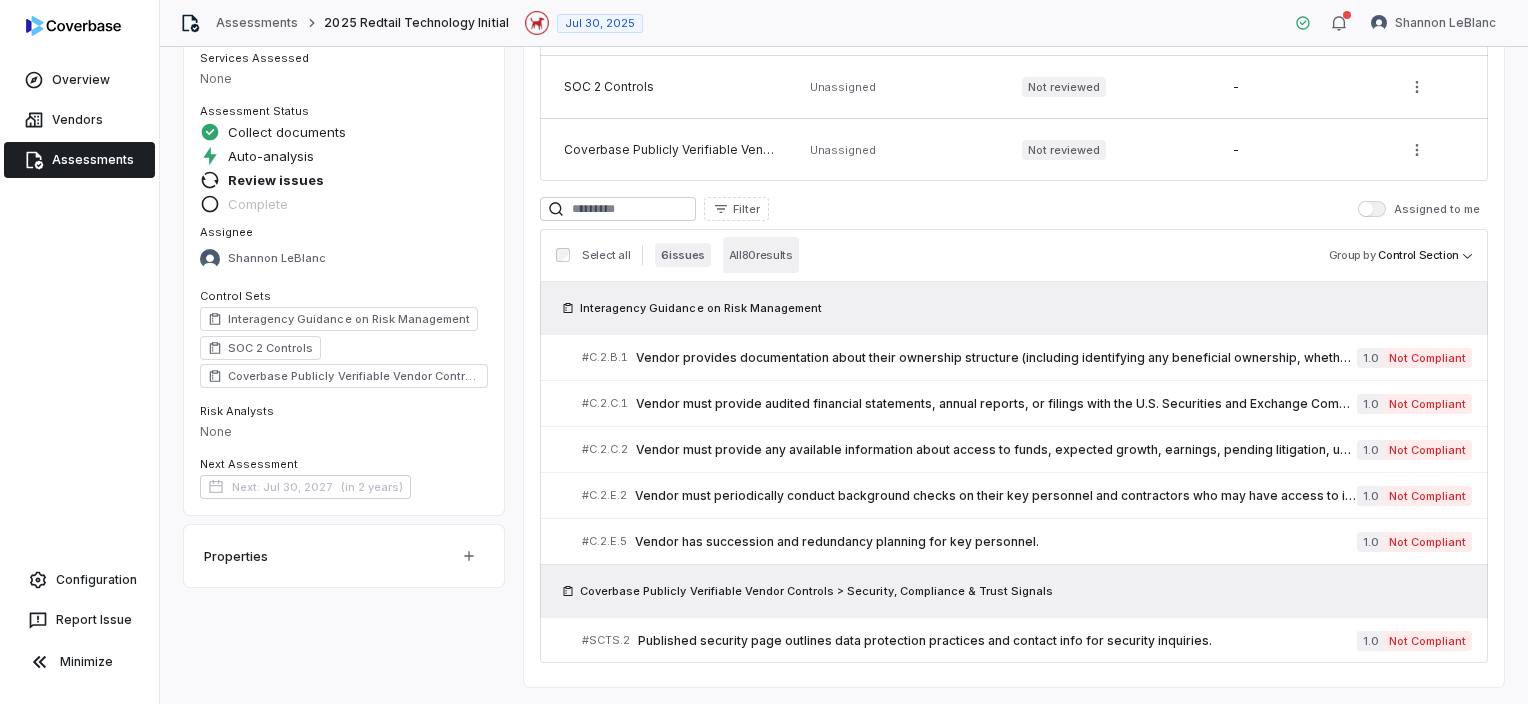 click on "All  80  results" at bounding box center [761, 255] 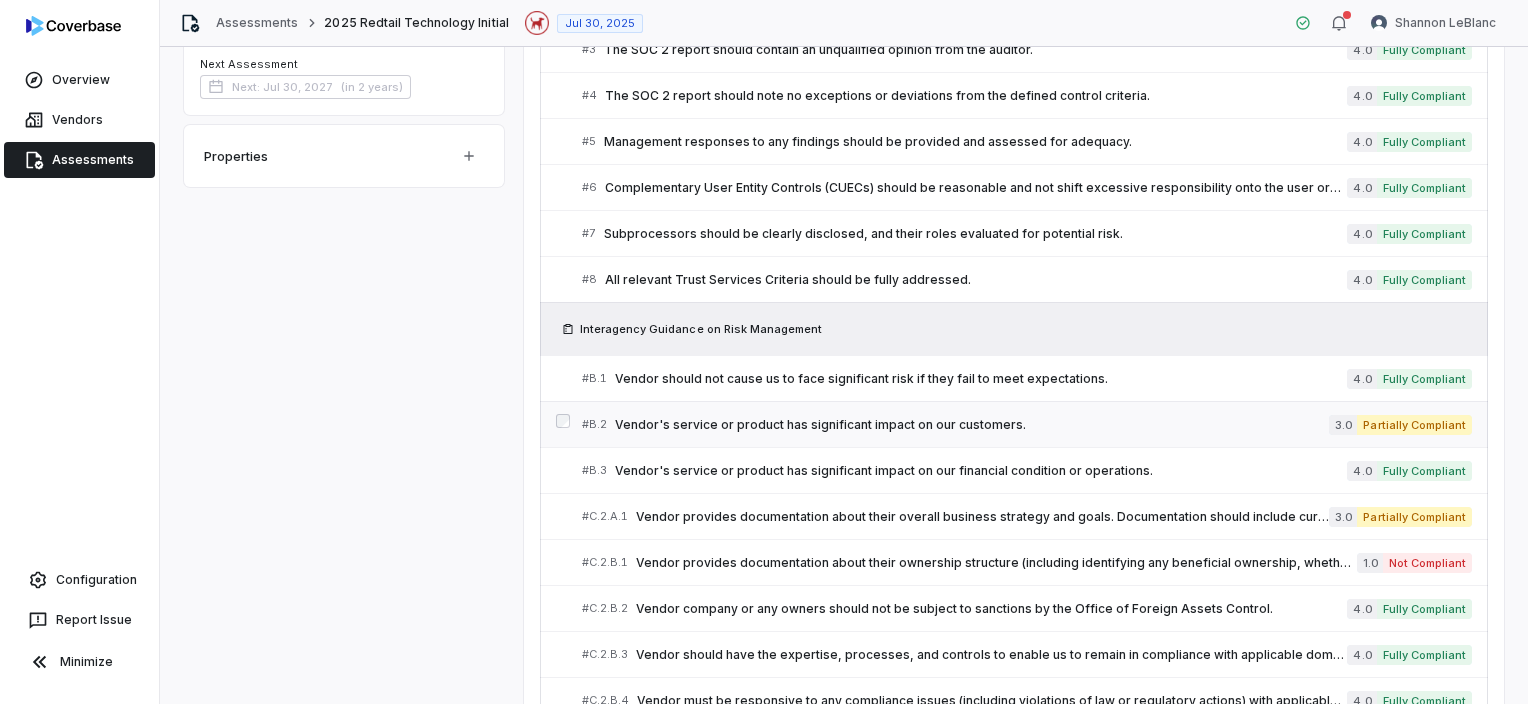 scroll, scrollTop: 97, scrollLeft: 0, axis: vertical 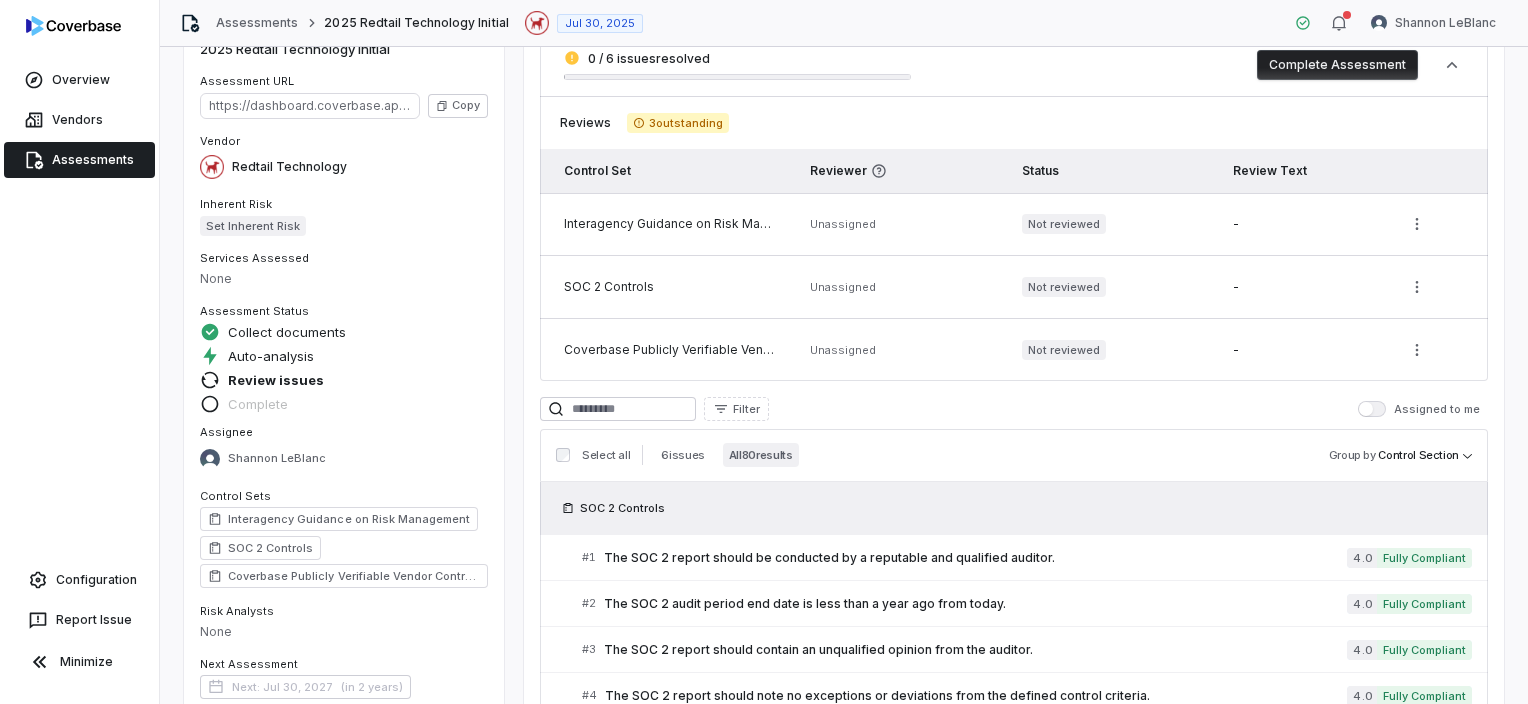 click on "Assessments" at bounding box center [79, 160] 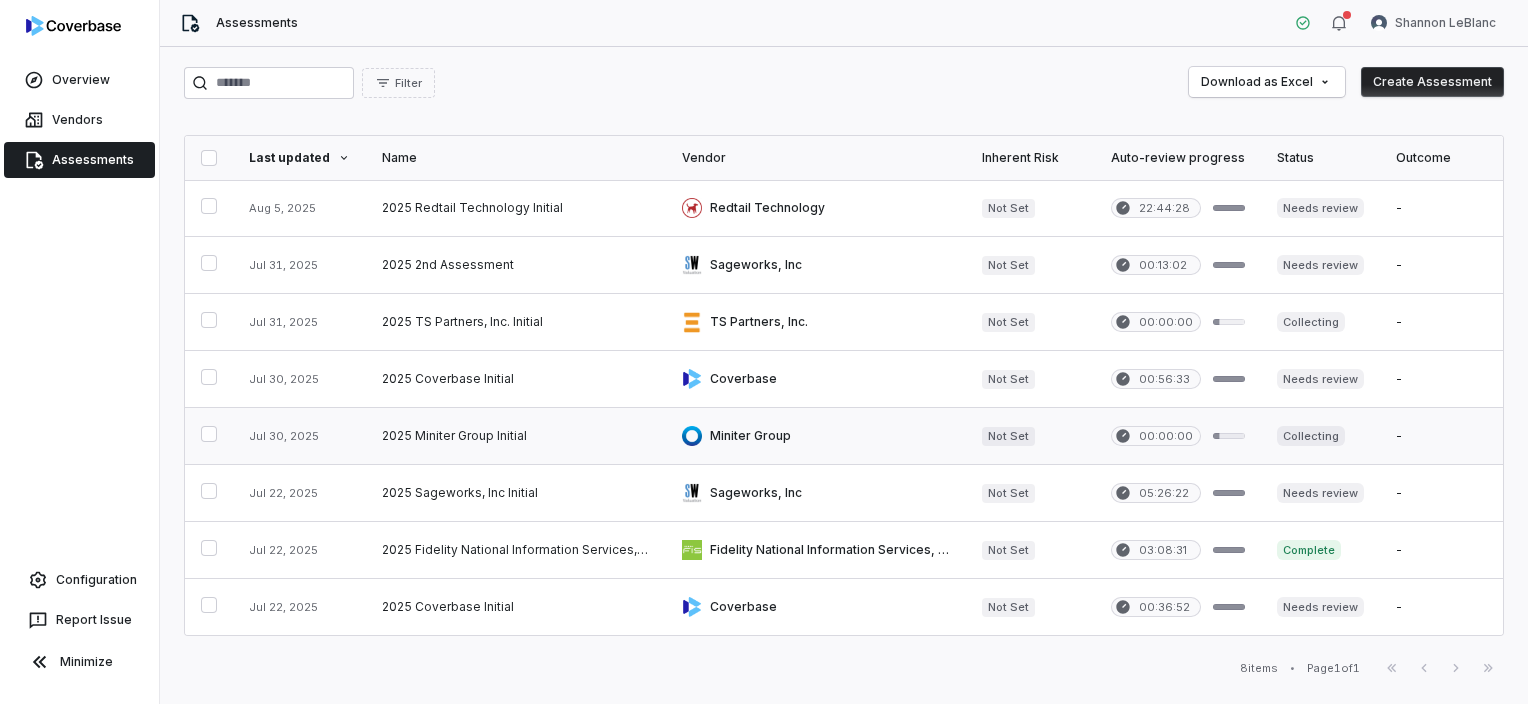 click at bounding box center (516, 436) 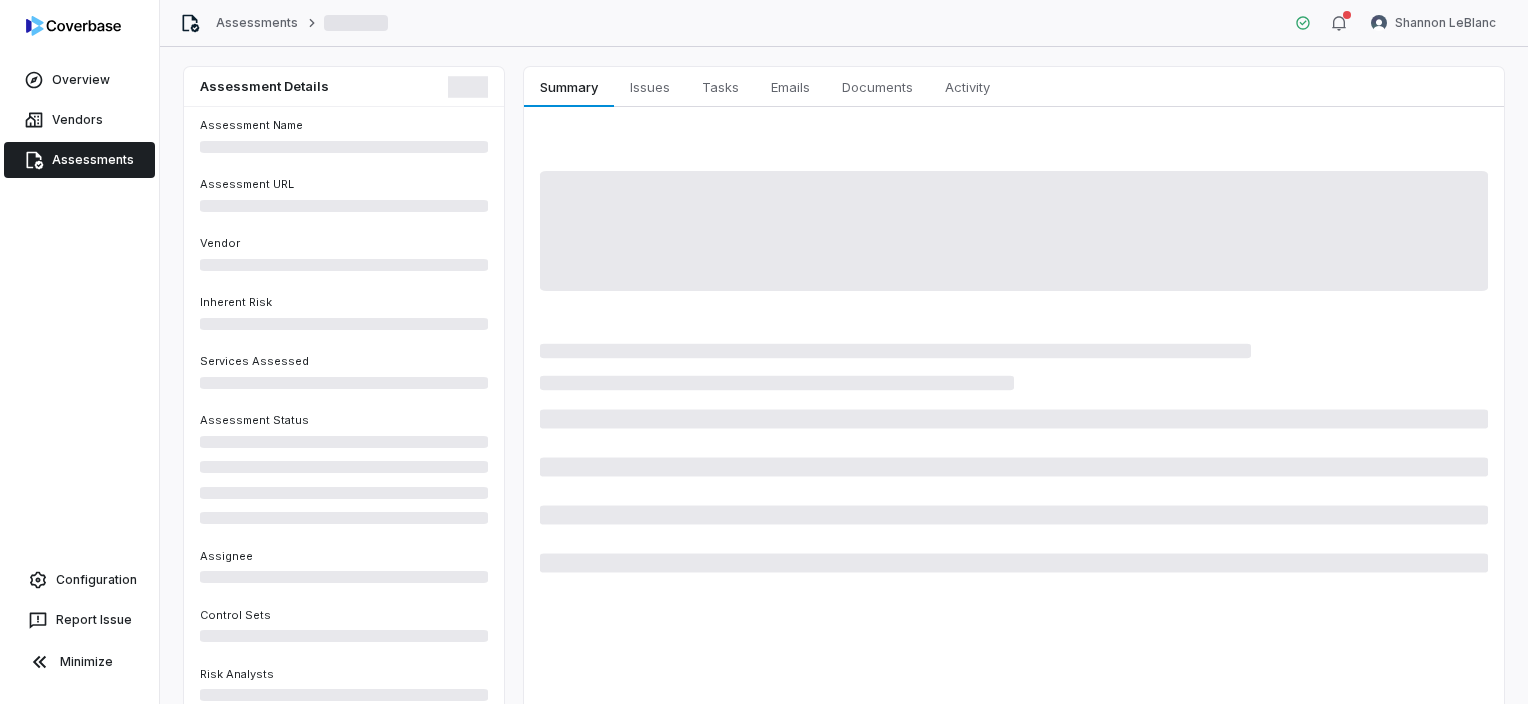 click at bounding box center (1014, 491) 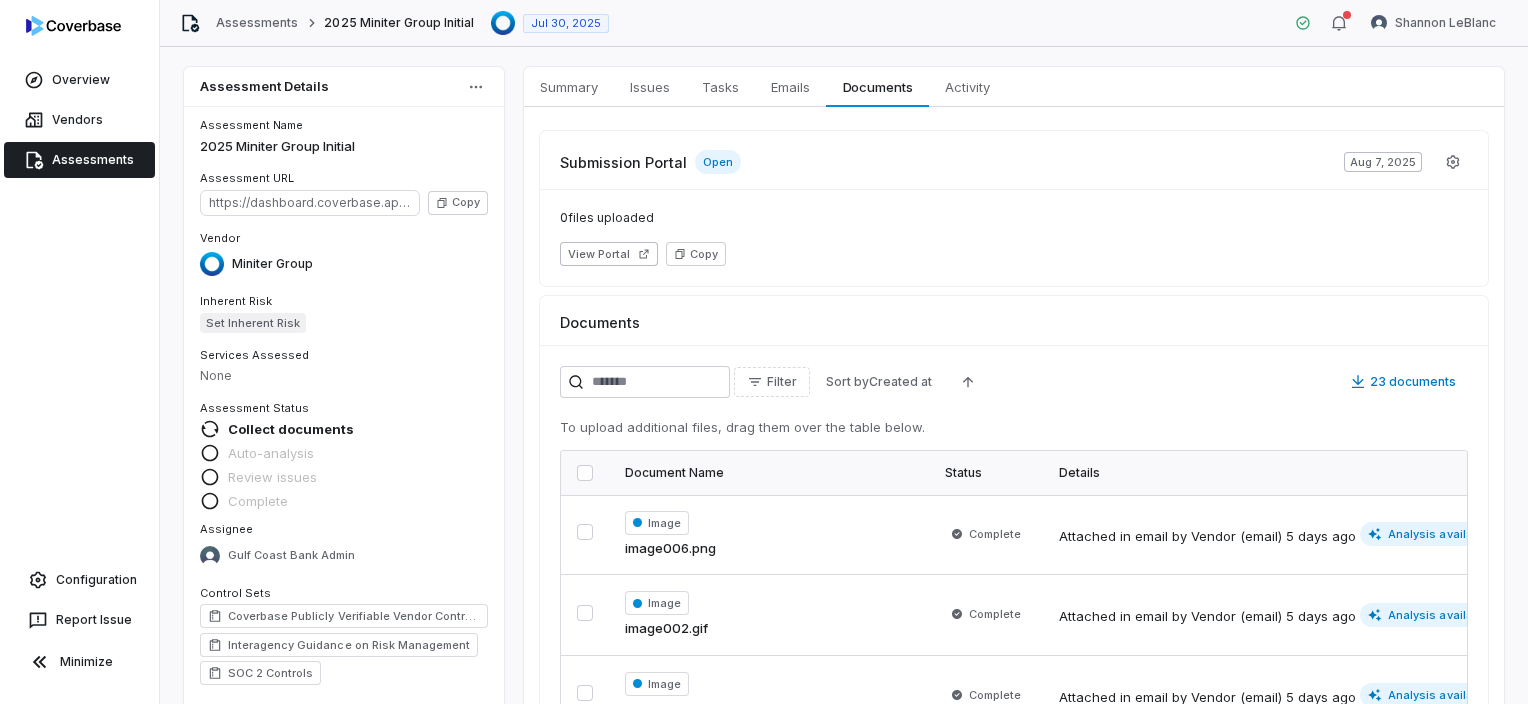 click on "Emails" at bounding box center (790, 87) 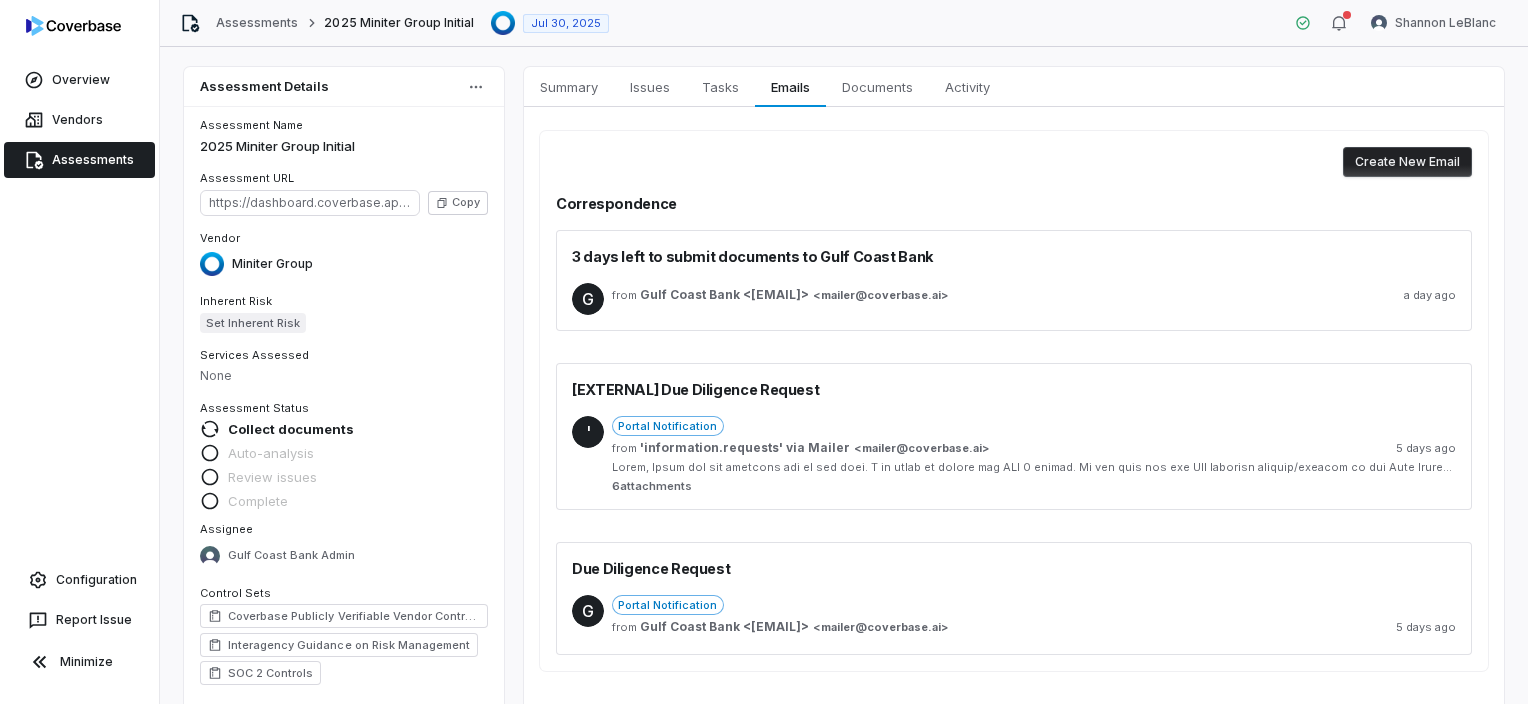 scroll, scrollTop: 100, scrollLeft: 0, axis: vertical 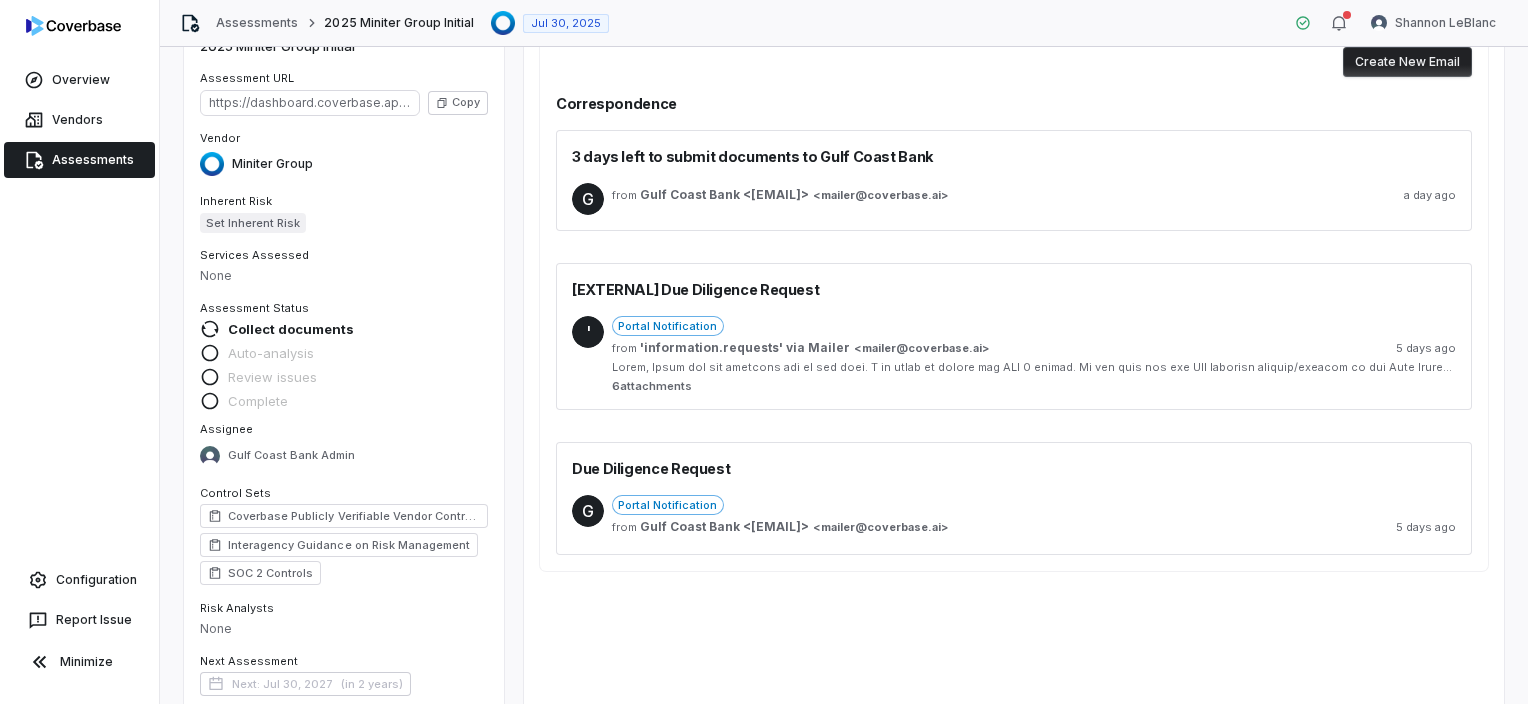 click on "3 days left to submit documents to Gulf Coast Bank" at bounding box center (753, 156) 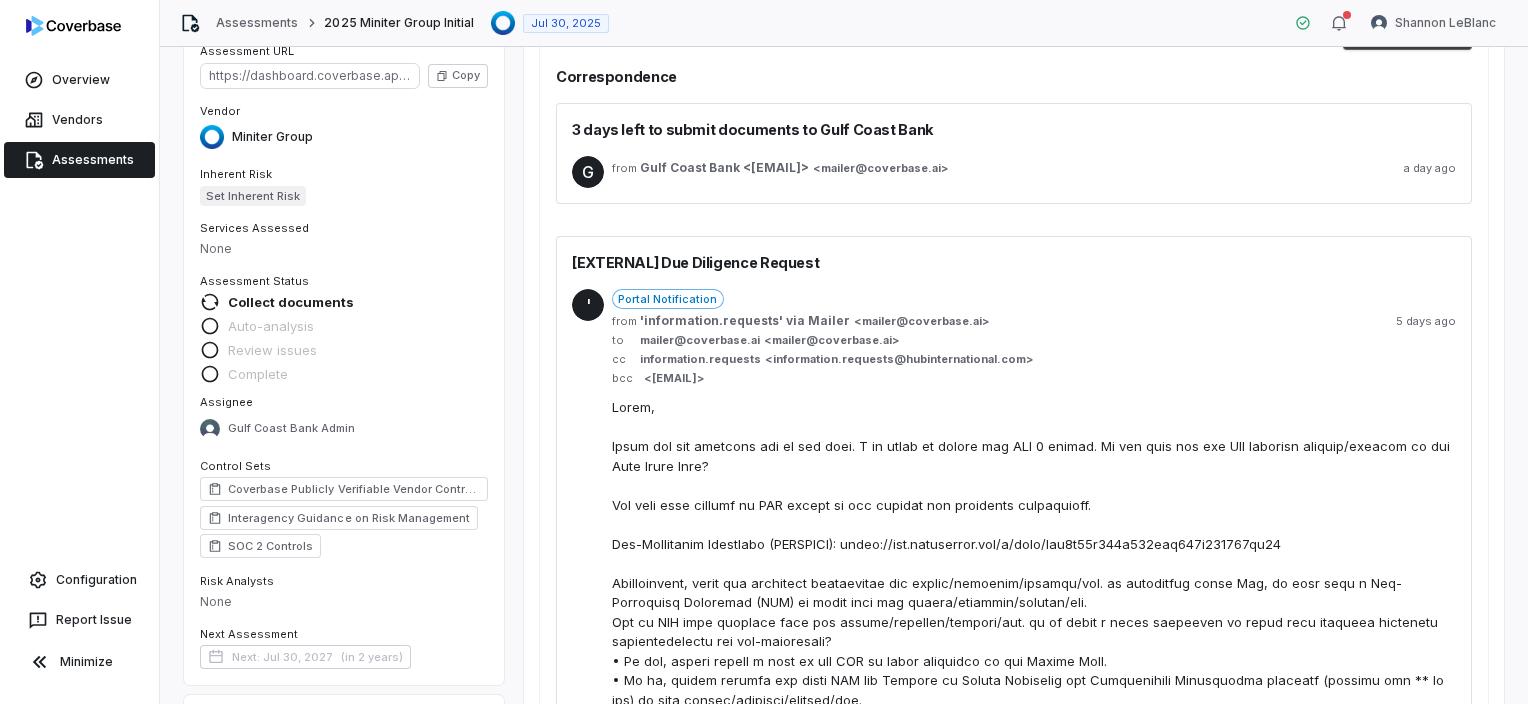 scroll, scrollTop: 0, scrollLeft: 0, axis: both 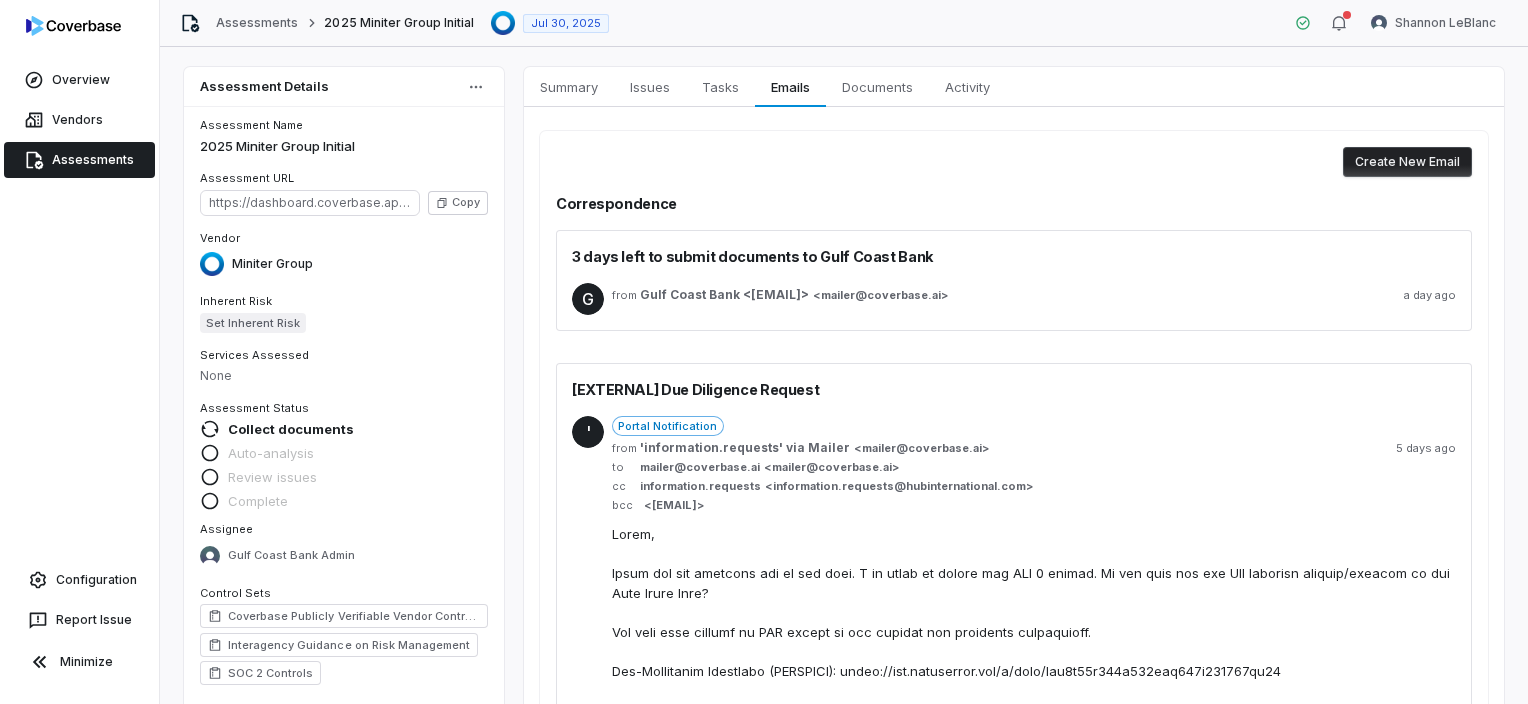 click on "Assessments" at bounding box center [79, 160] 